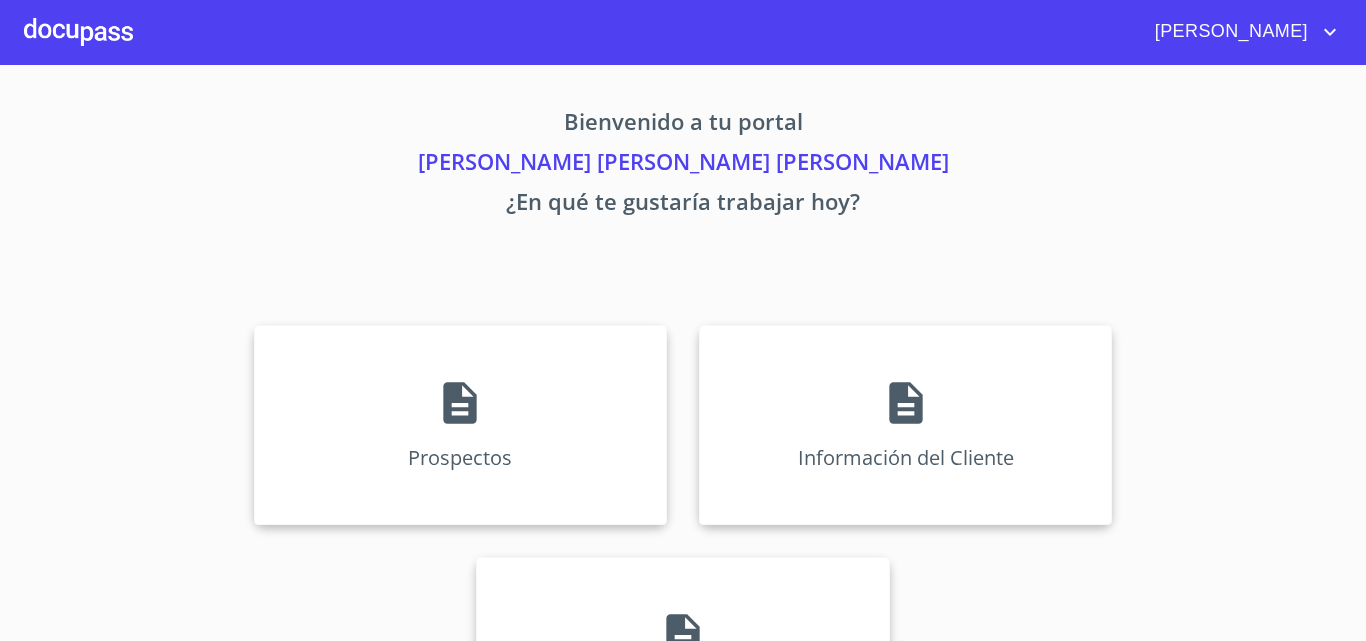 scroll, scrollTop: 0, scrollLeft: 0, axis: both 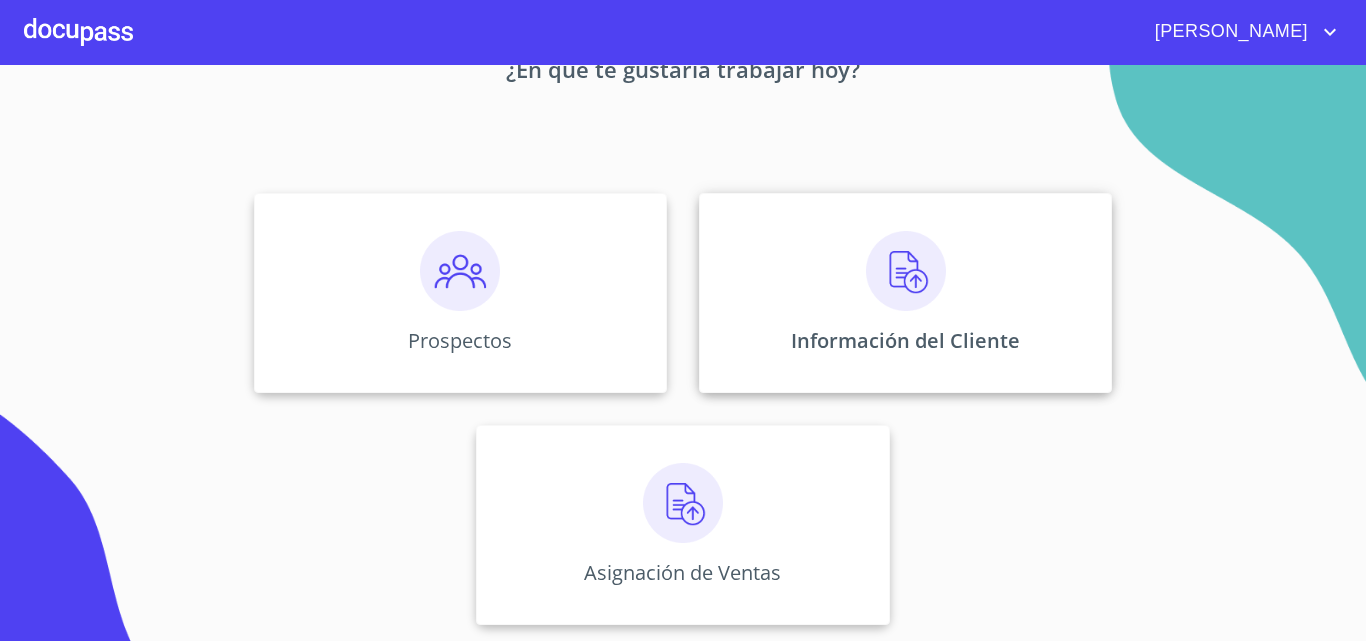 click at bounding box center [906, 271] 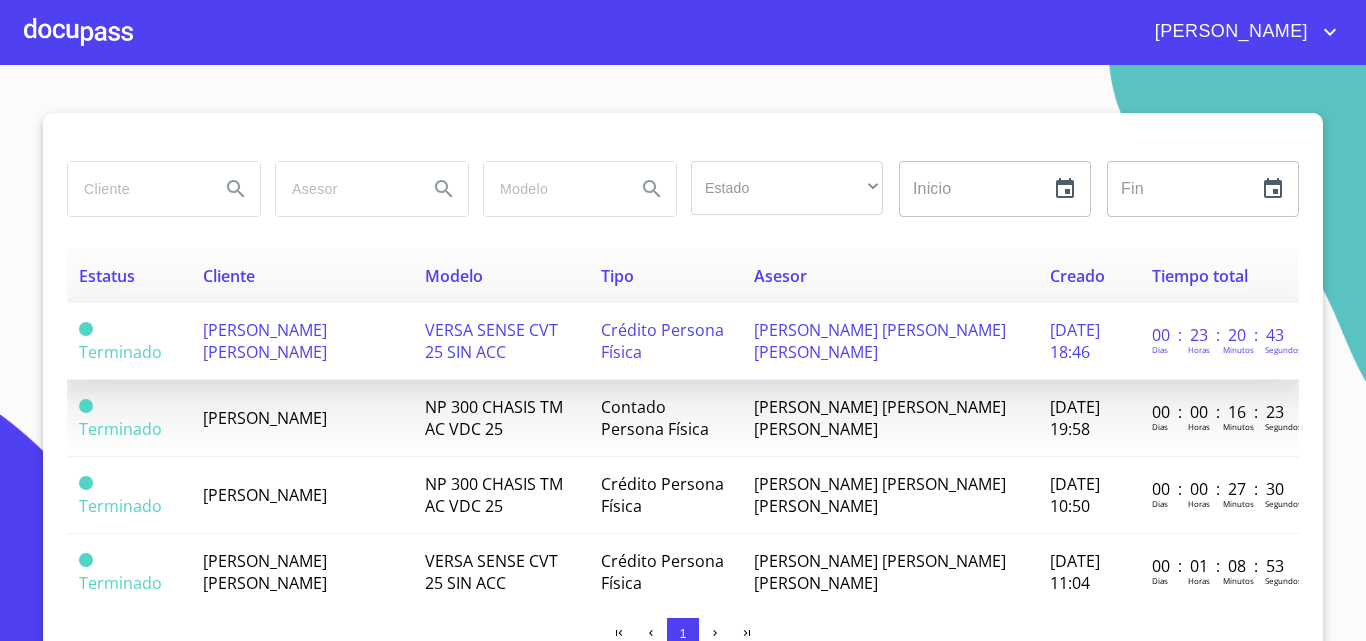 click on "Crédito Persona Física" at bounding box center (662, 341) 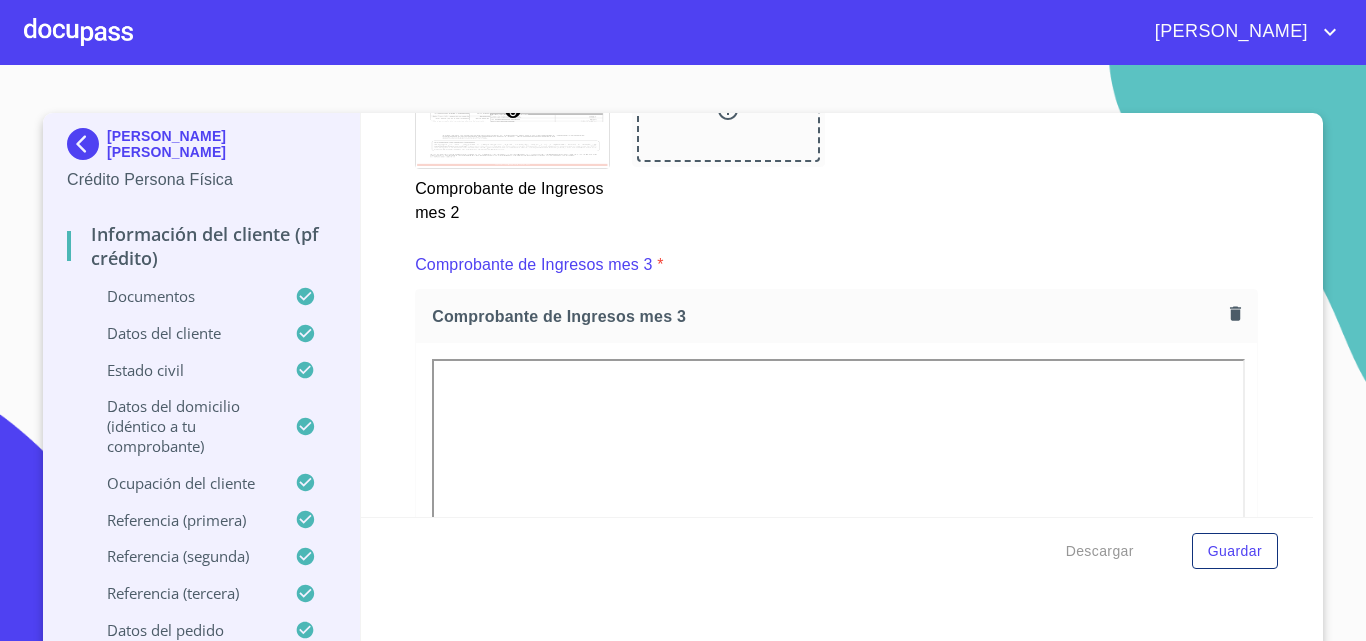 scroll, scrollTop: 4567, scrollLeft: 0, axis: vertical 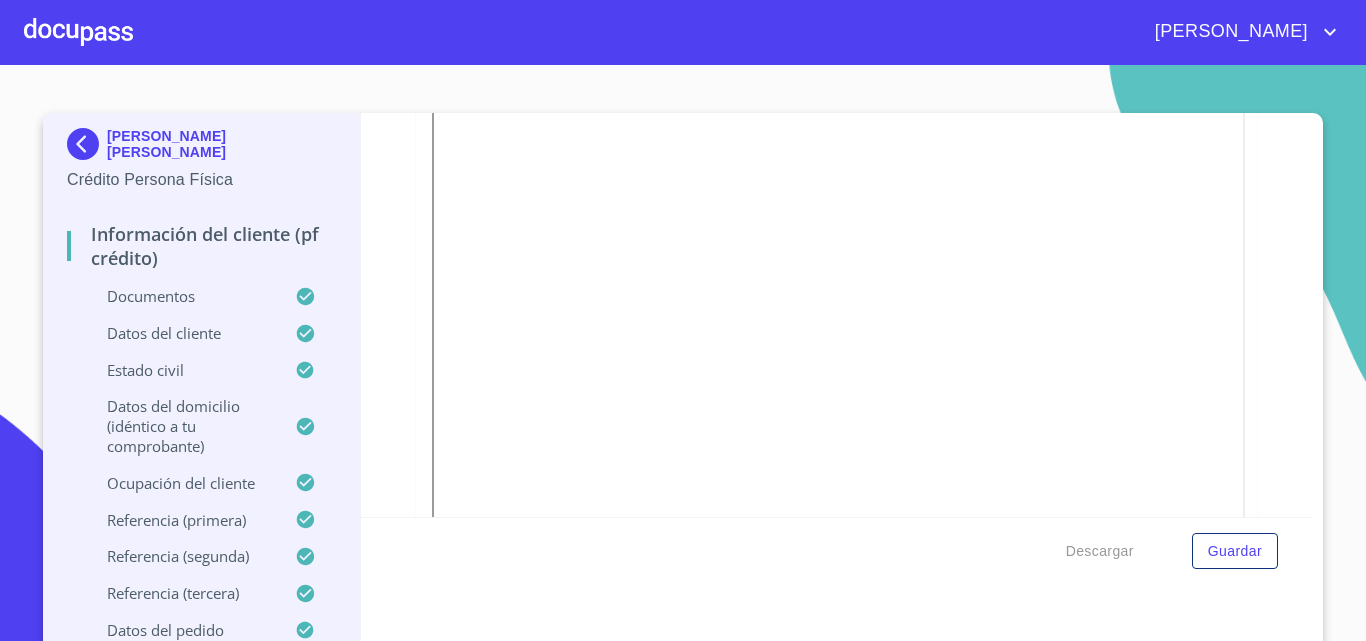 click on "Datos del domicilio (idéntico a tu comprobante)" at bounding box center [181, 426] 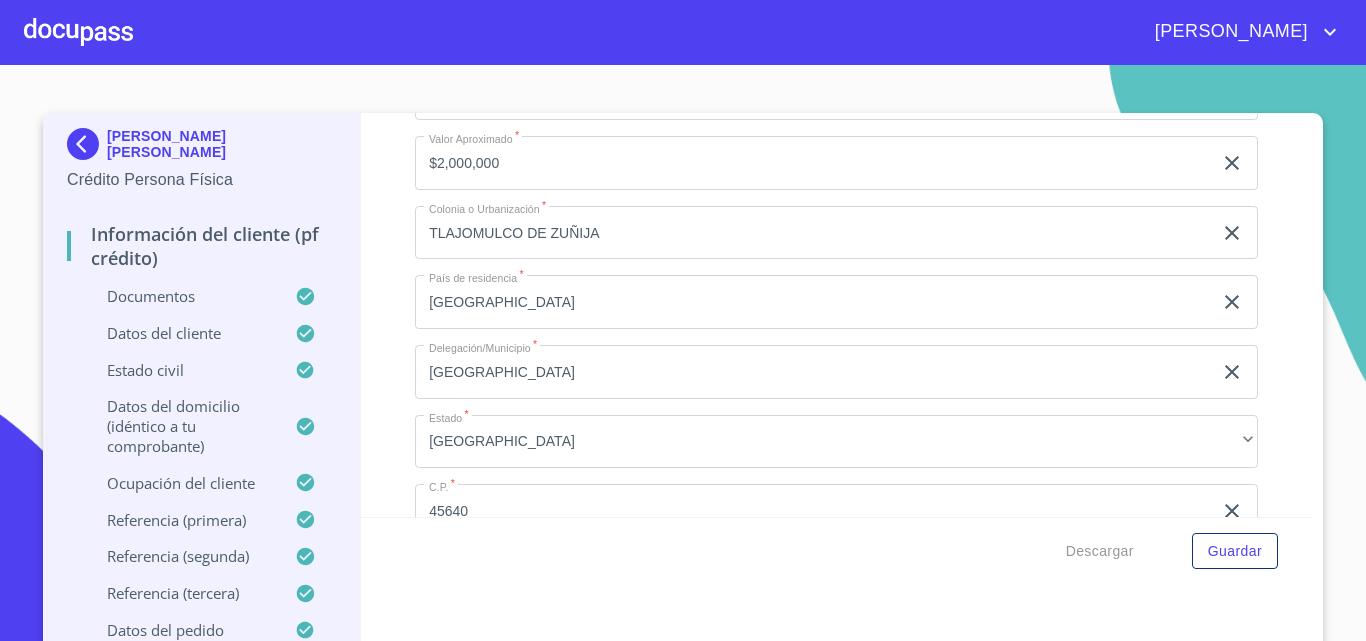 scroll, scrollTop: 721, scrollLeft: 0, axis: vertical 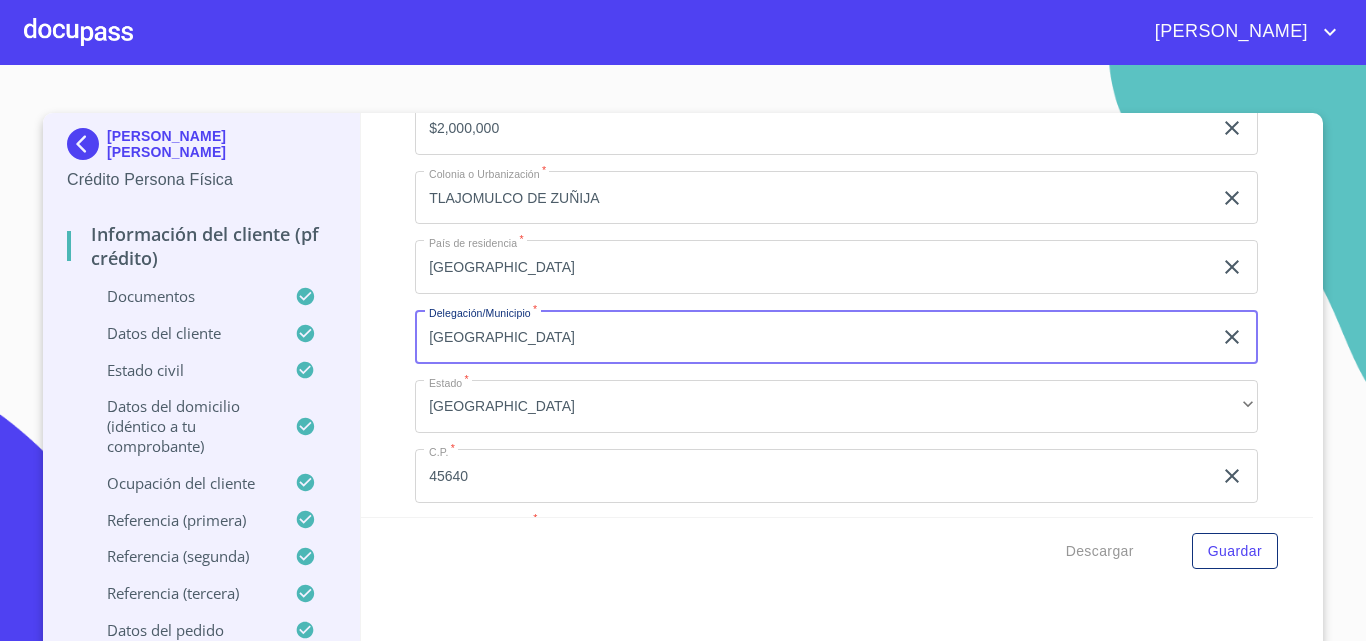 click on "[GEOGRAPHIC_DATA]" at bounding box center (813, 337) 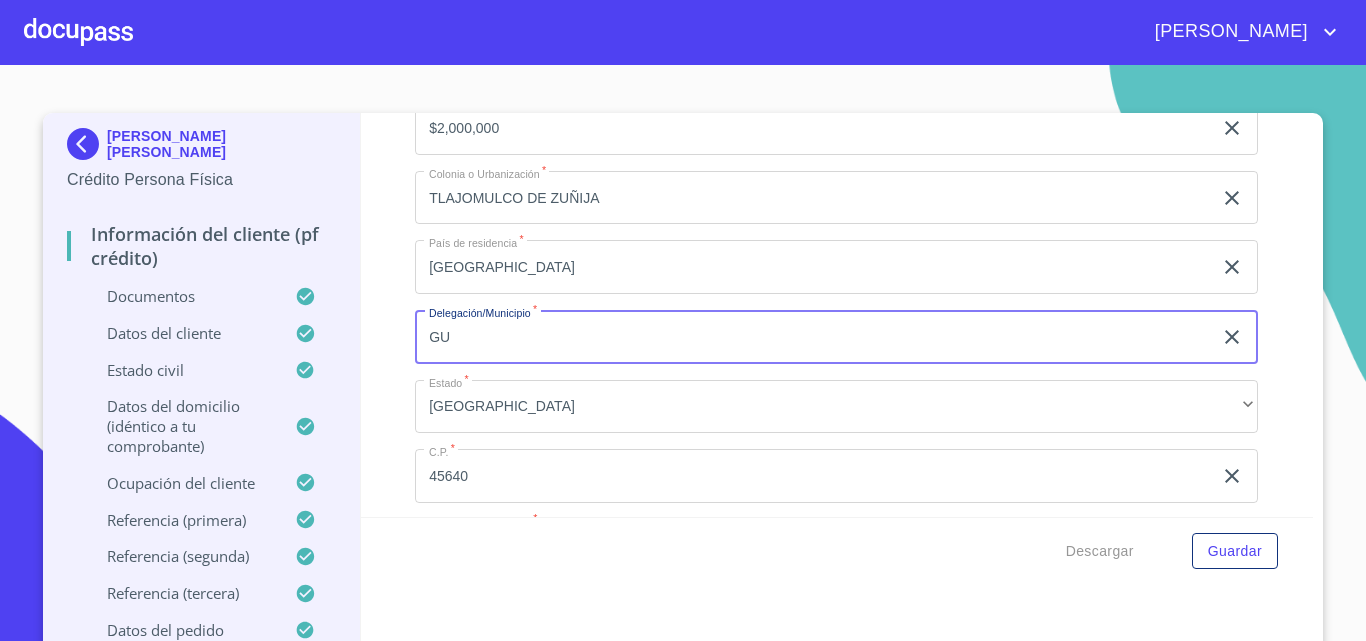 type on "G" 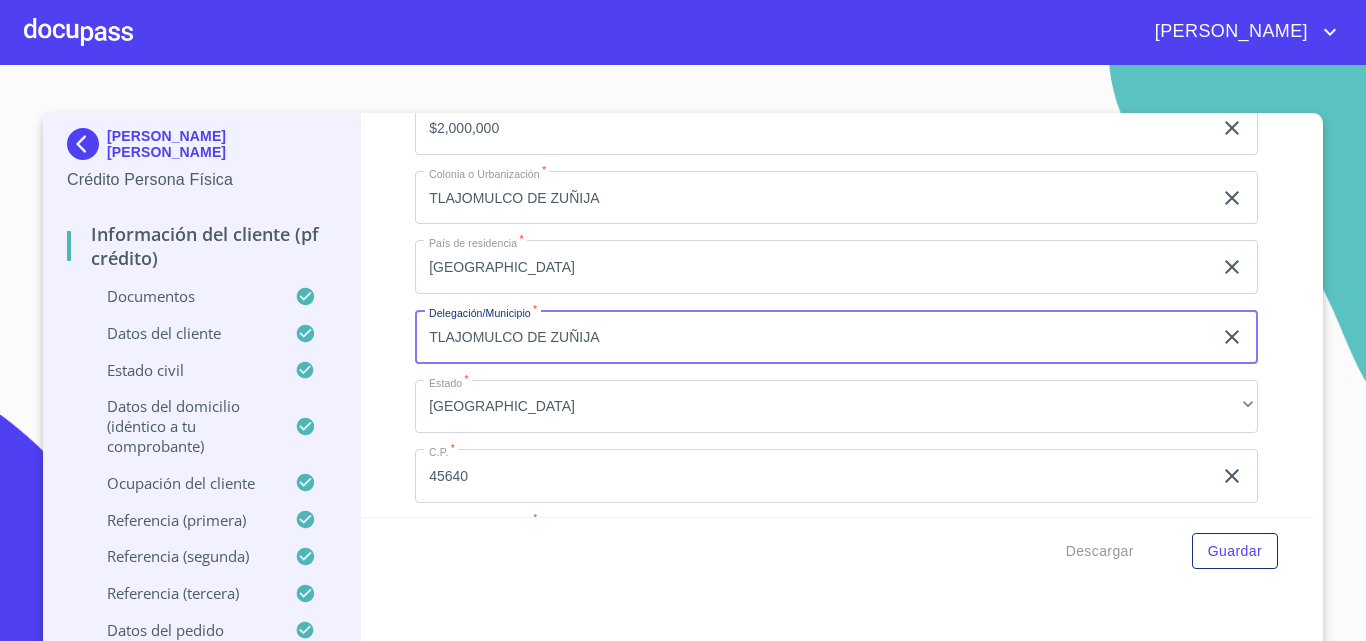 type on "TLAJOMULCO DE ZUÑIJA" 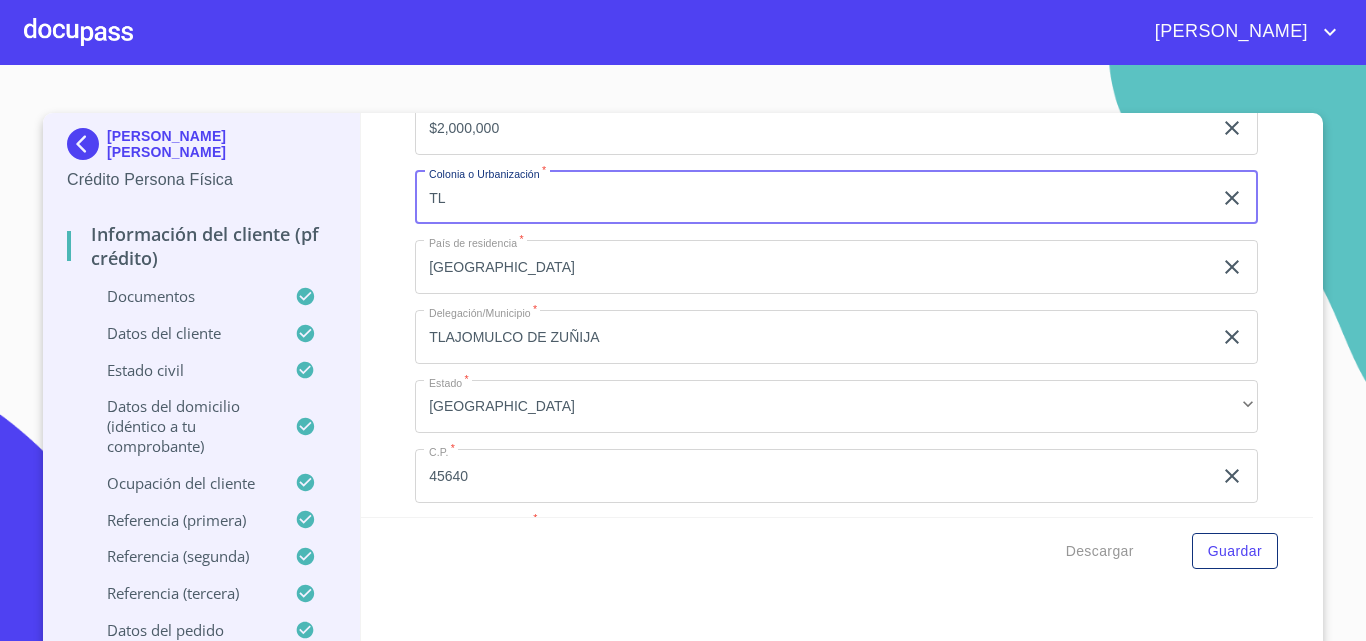 type on "T" 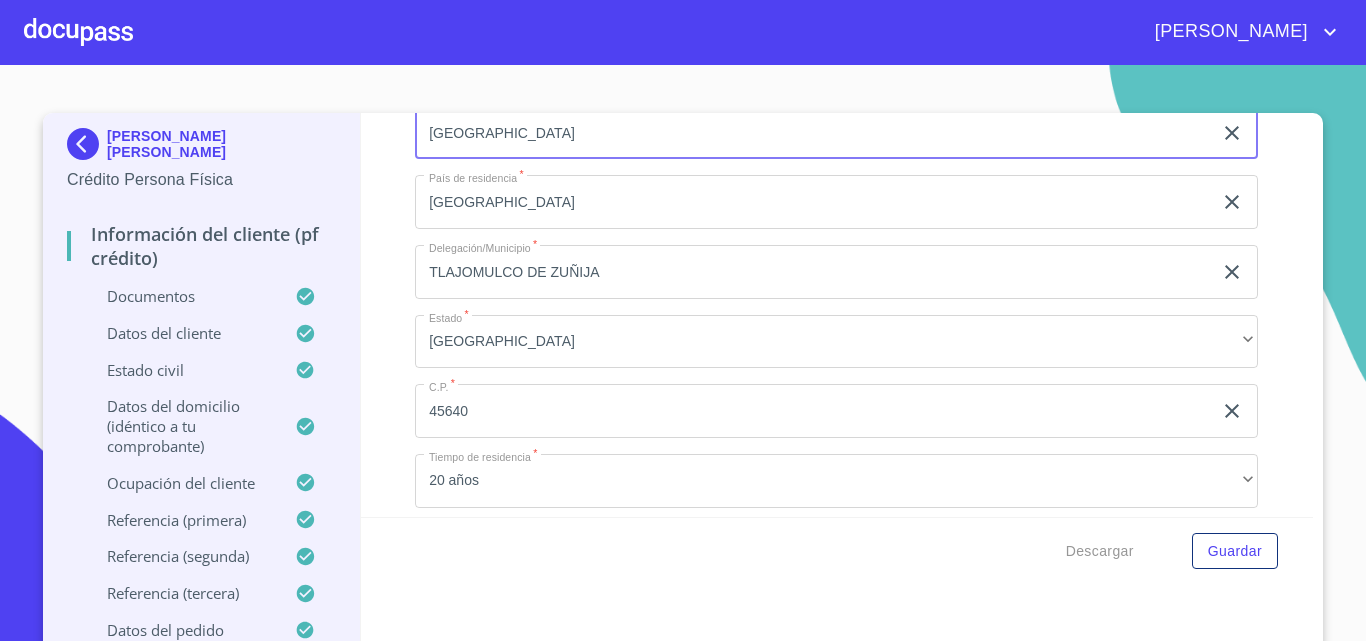 scroll, scrollTop: 821, scrollLeft: 0, axis: vertical 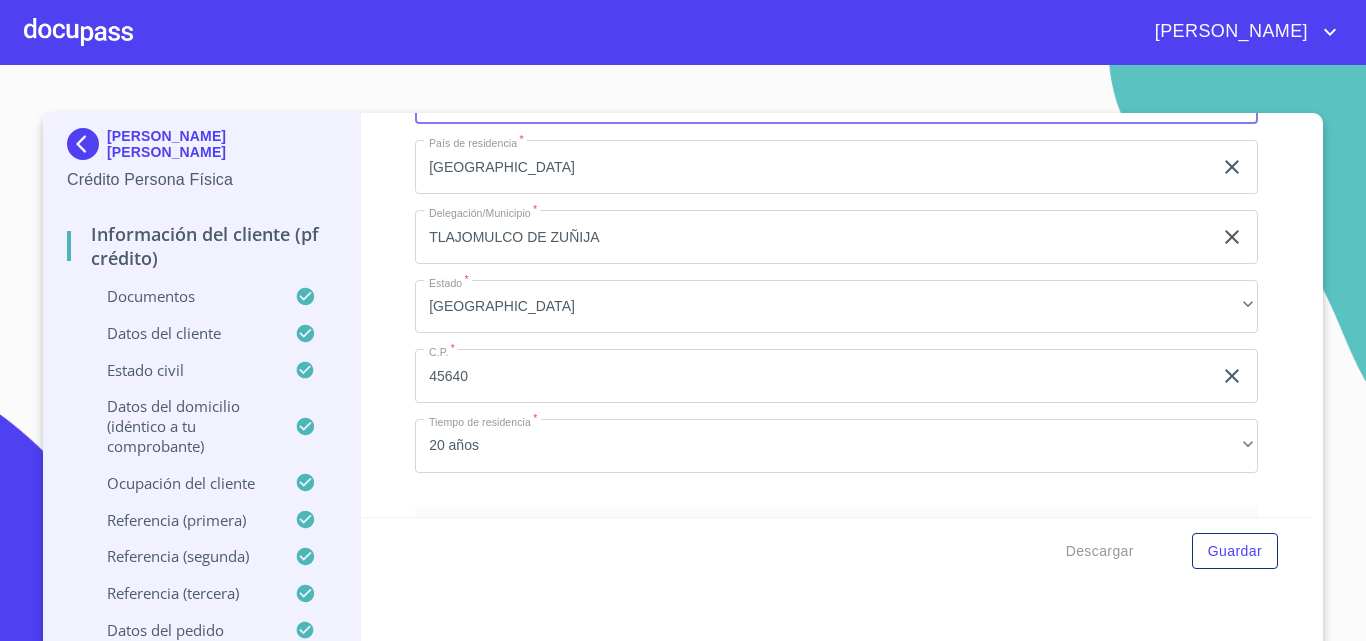 type on "[GEOGRAPHIC_DATA]" 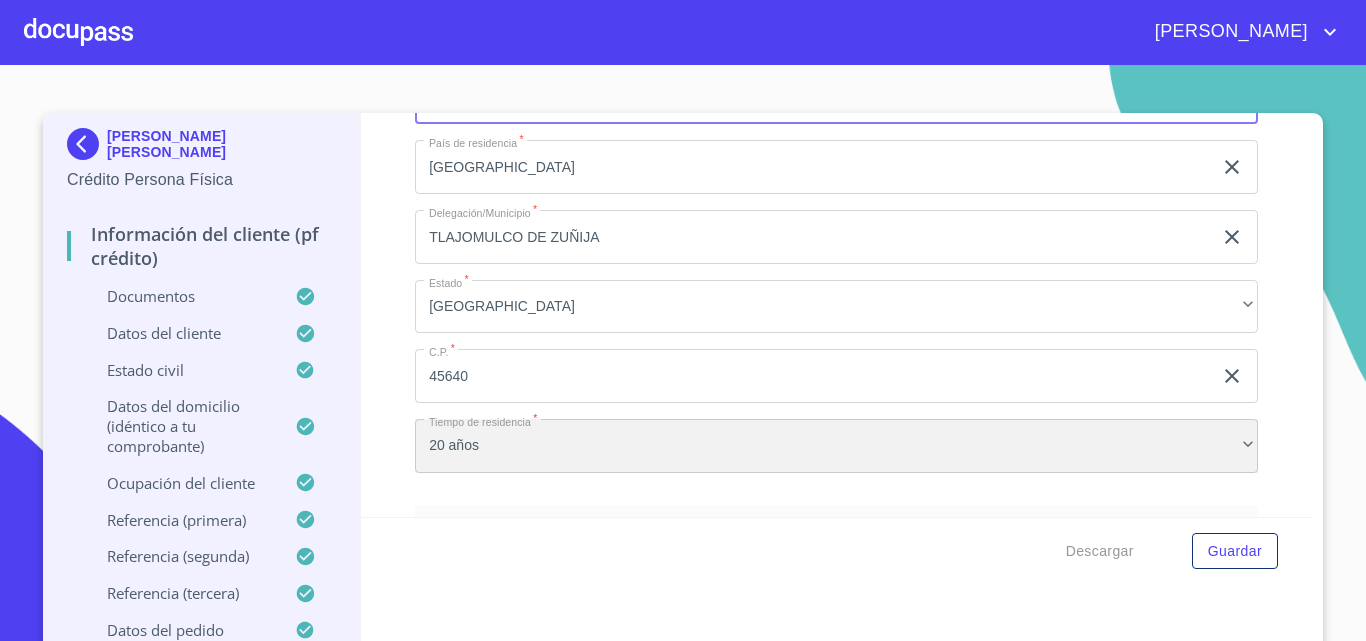 click on "20 años" at bounding box center (836, 446) 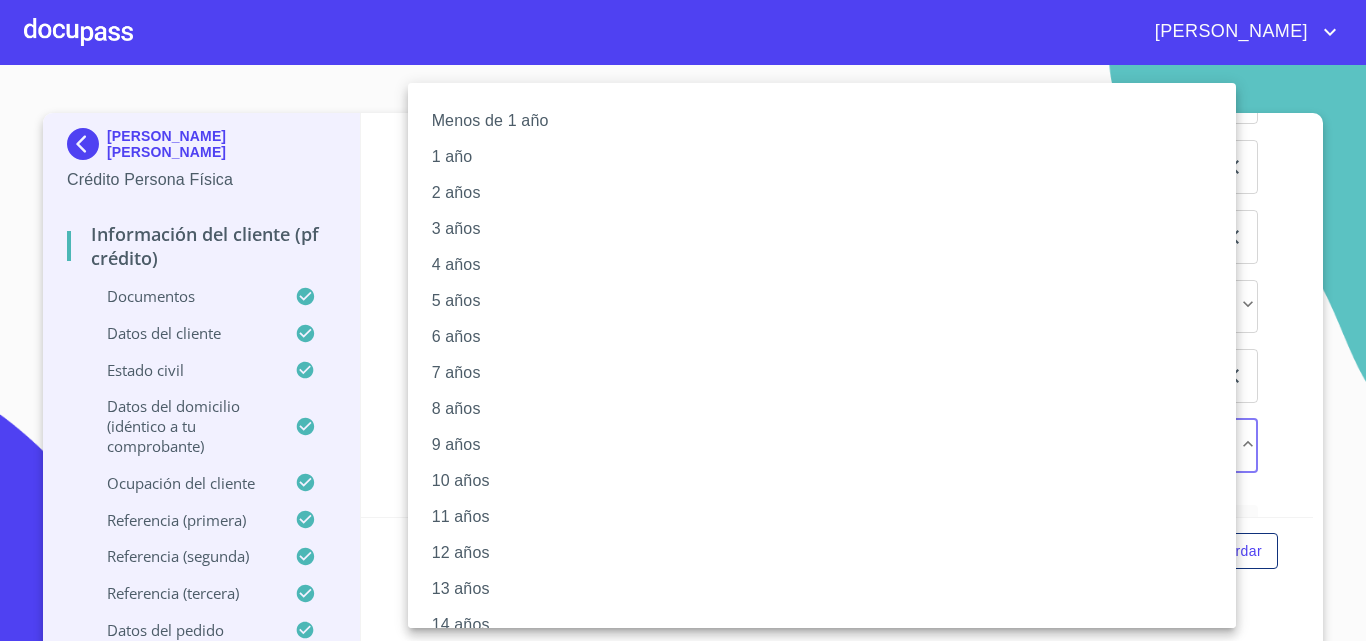 scroll, scrollTop: 239, scrollLeft: 0, axis: vertical 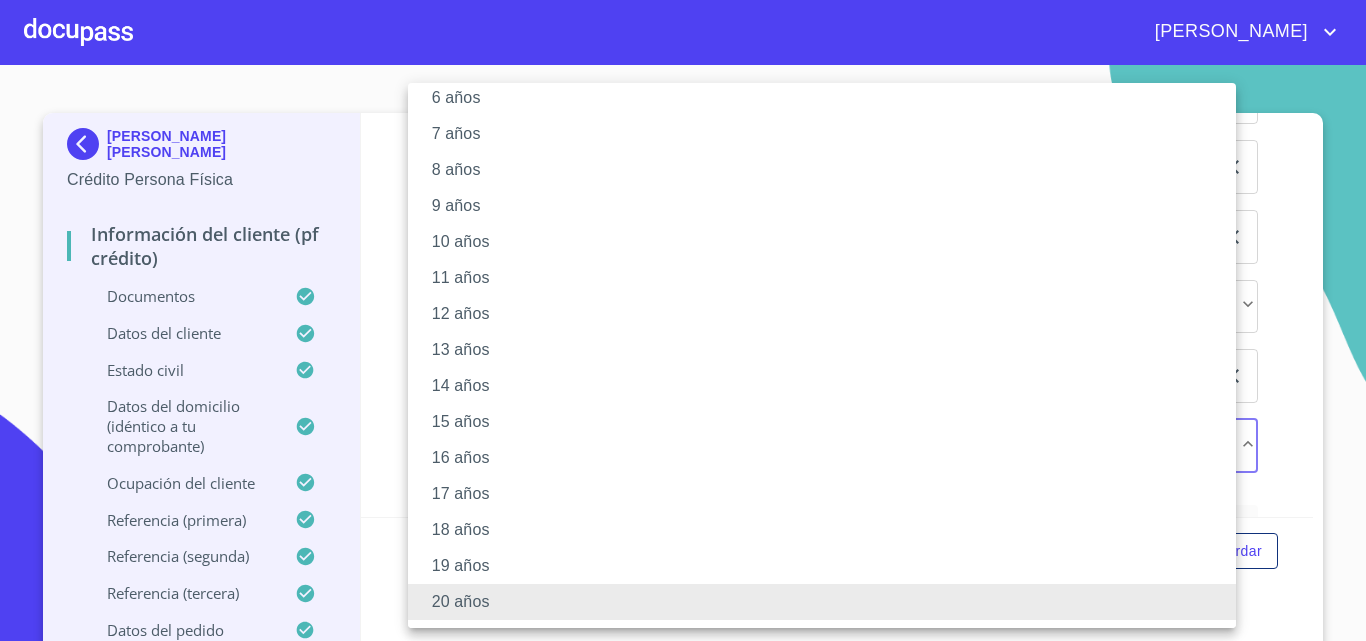 click at bounding box center [683, 320] 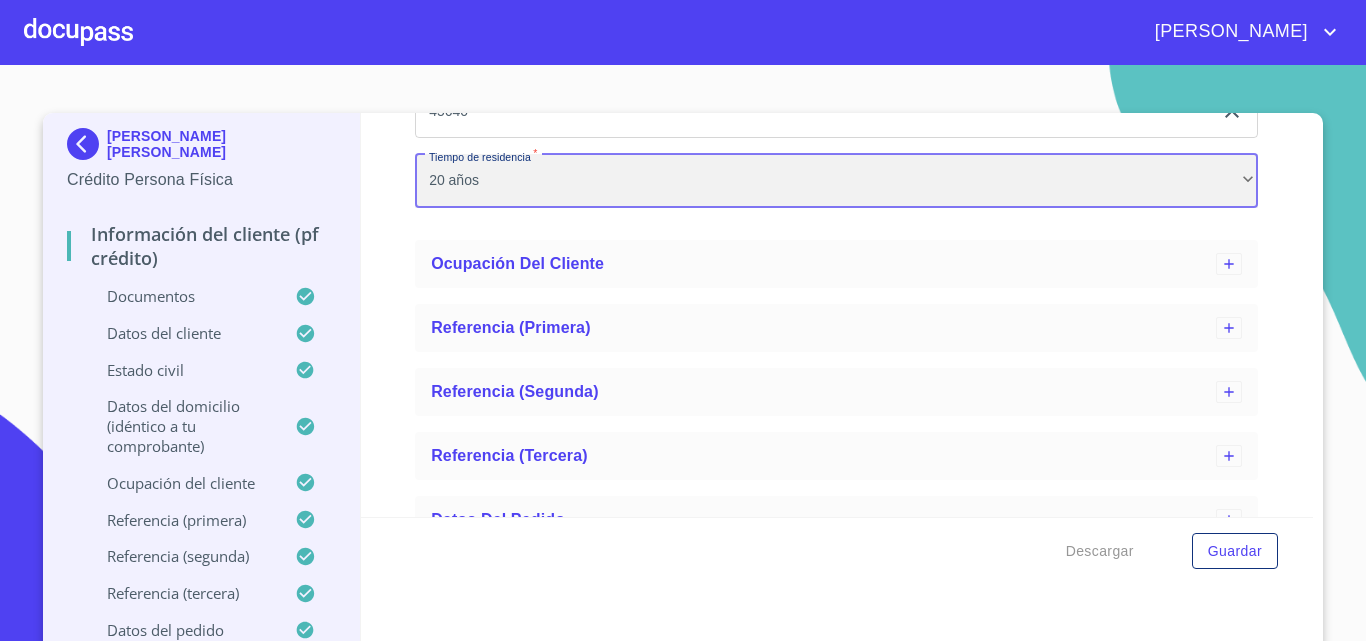 scroll, scrollTop: 1121, scrollLeft: 0, axis: vertical 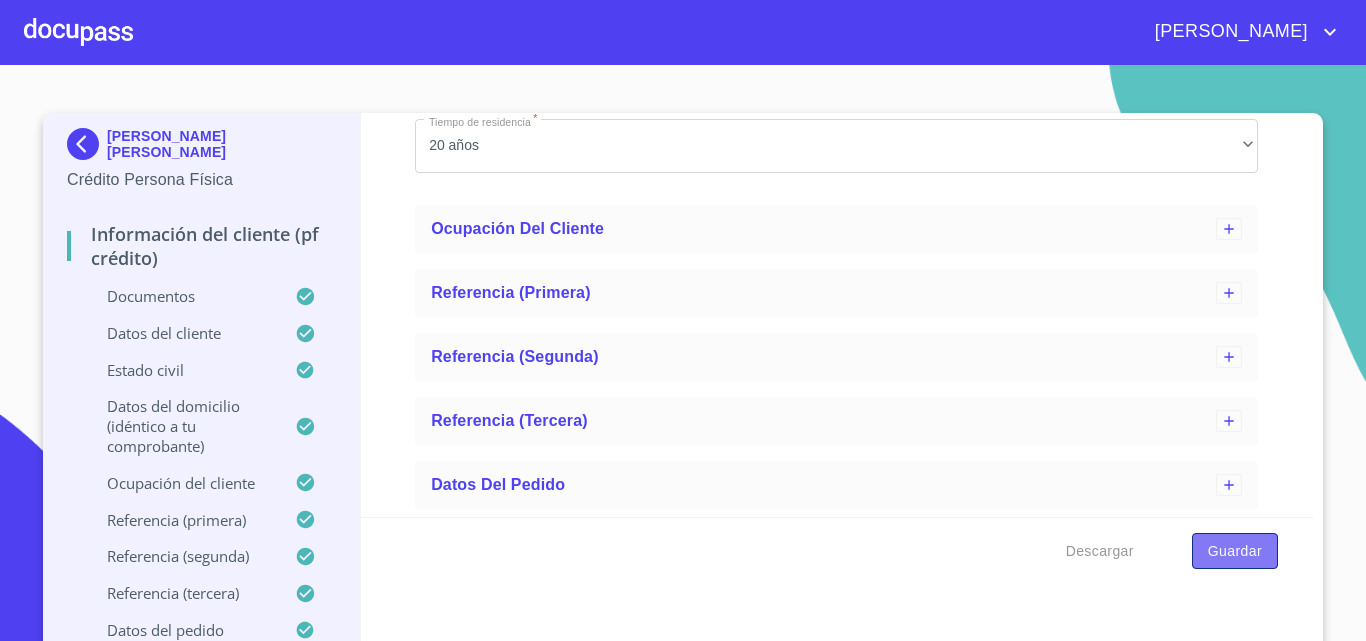 click on "Guardar" at bounding box center (1235, 551) 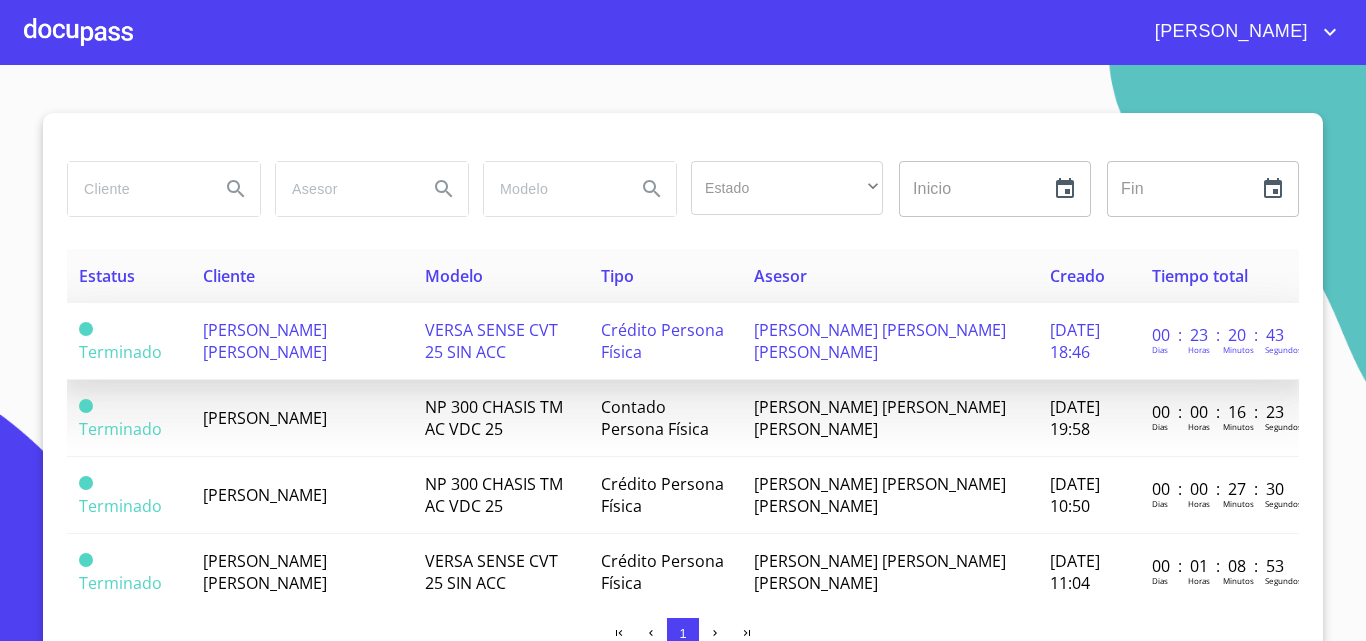 click on "[PERSON_NAME]  [PERSON_NAME]" at bounding box center [302, 341] 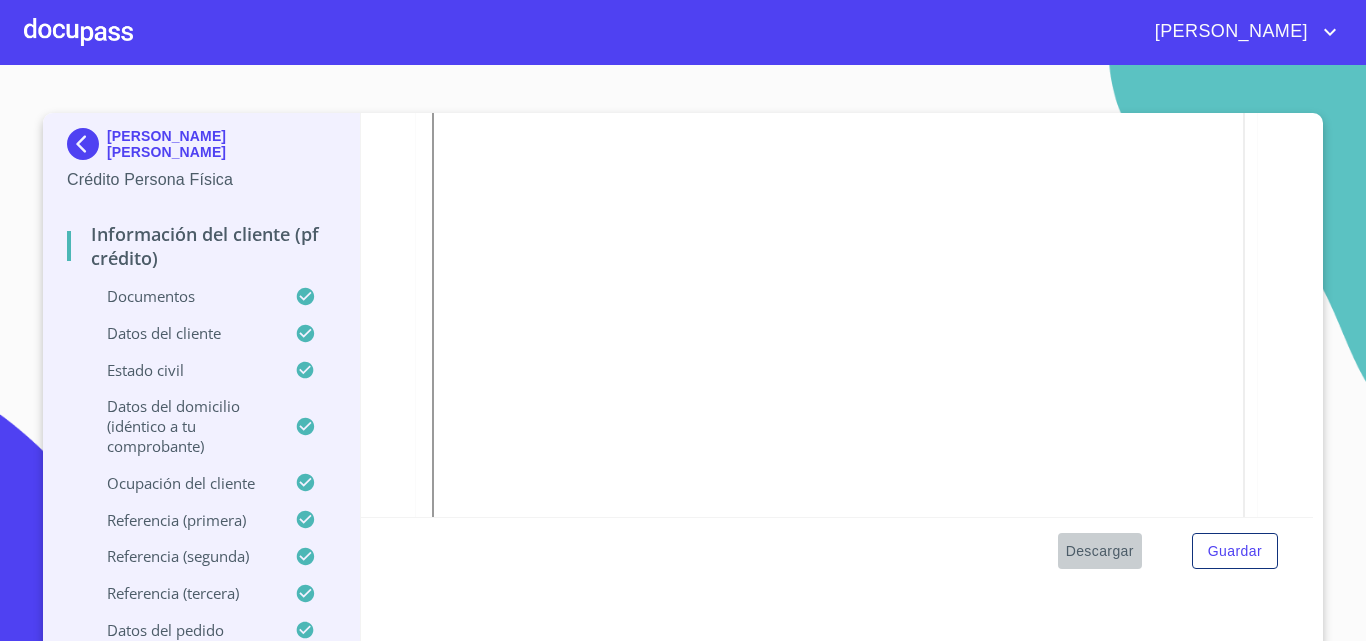 click on "Descargar" at bounding box center [1100, 551] 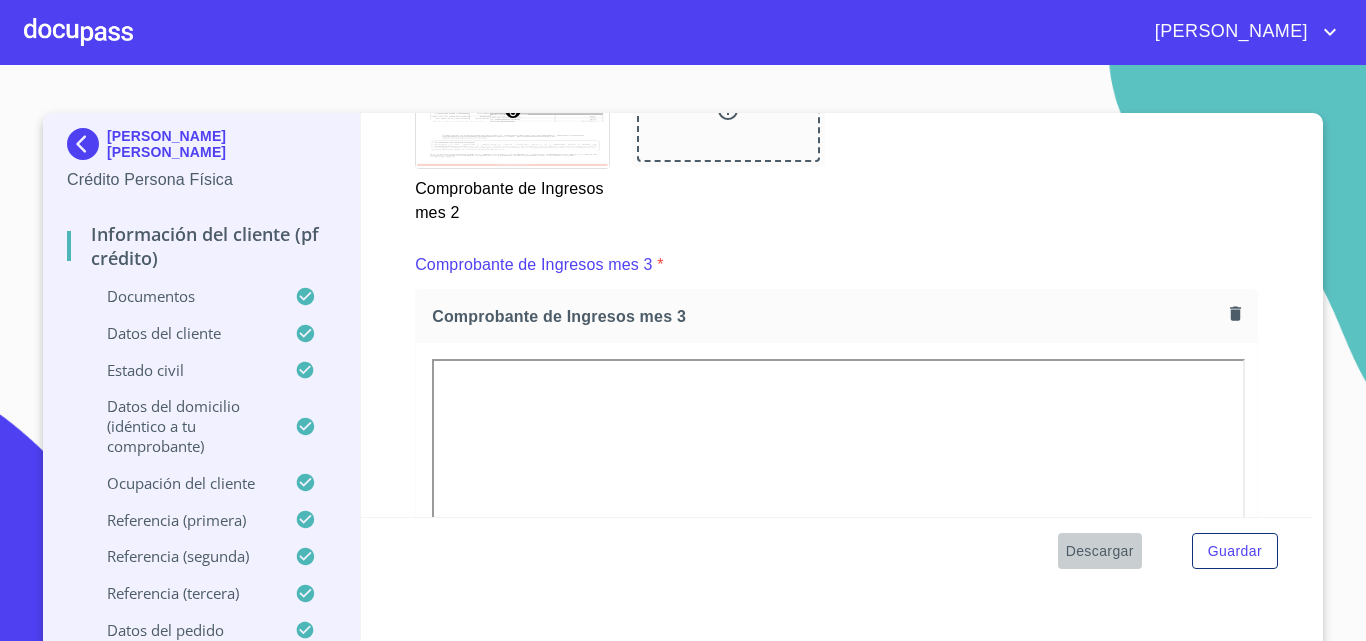 click on "Descargar" at bounding box center [1100, 551] 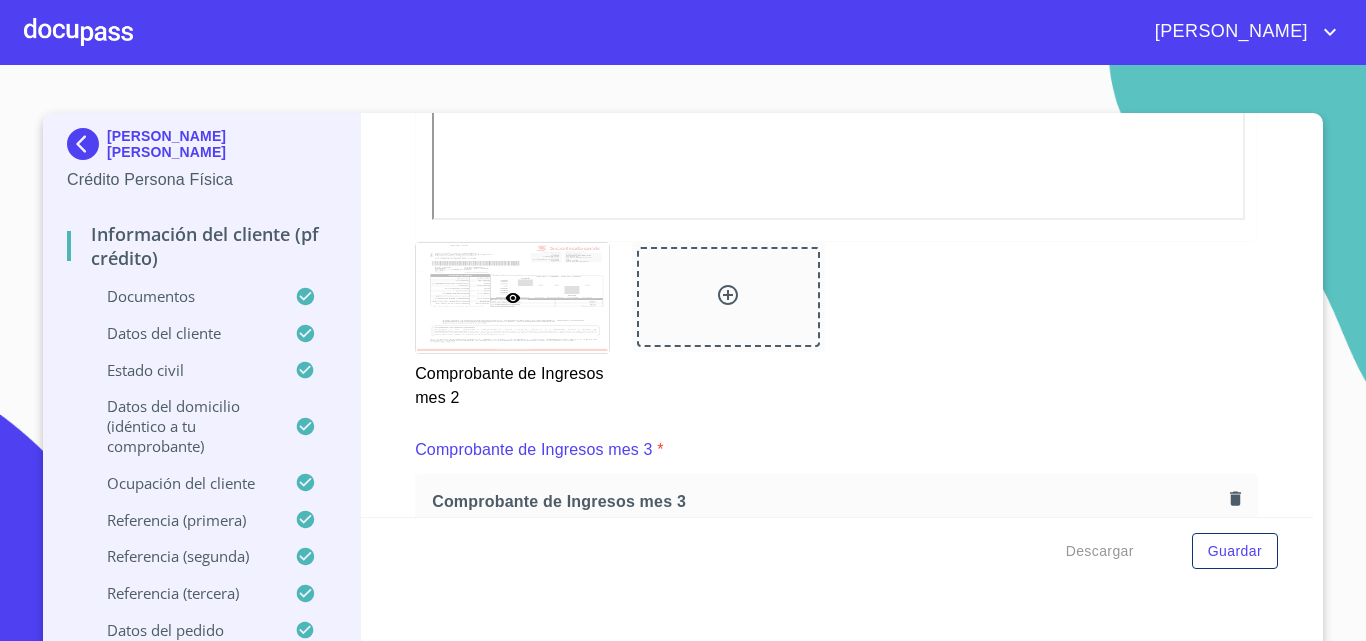 scroll, scrollTop: 2858, scrollLeft: 0, axis: vertical 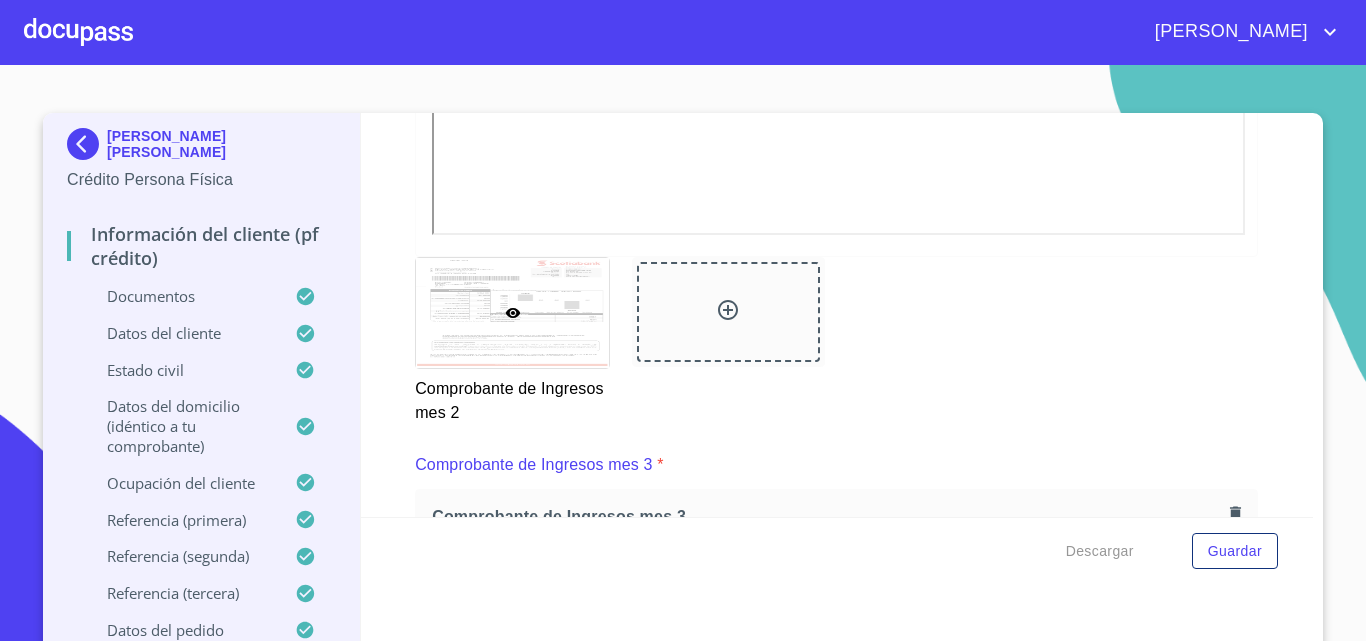 click on "Datos del domicilio (idéntico a tu comprobante)" at bounding box center [181, 426] 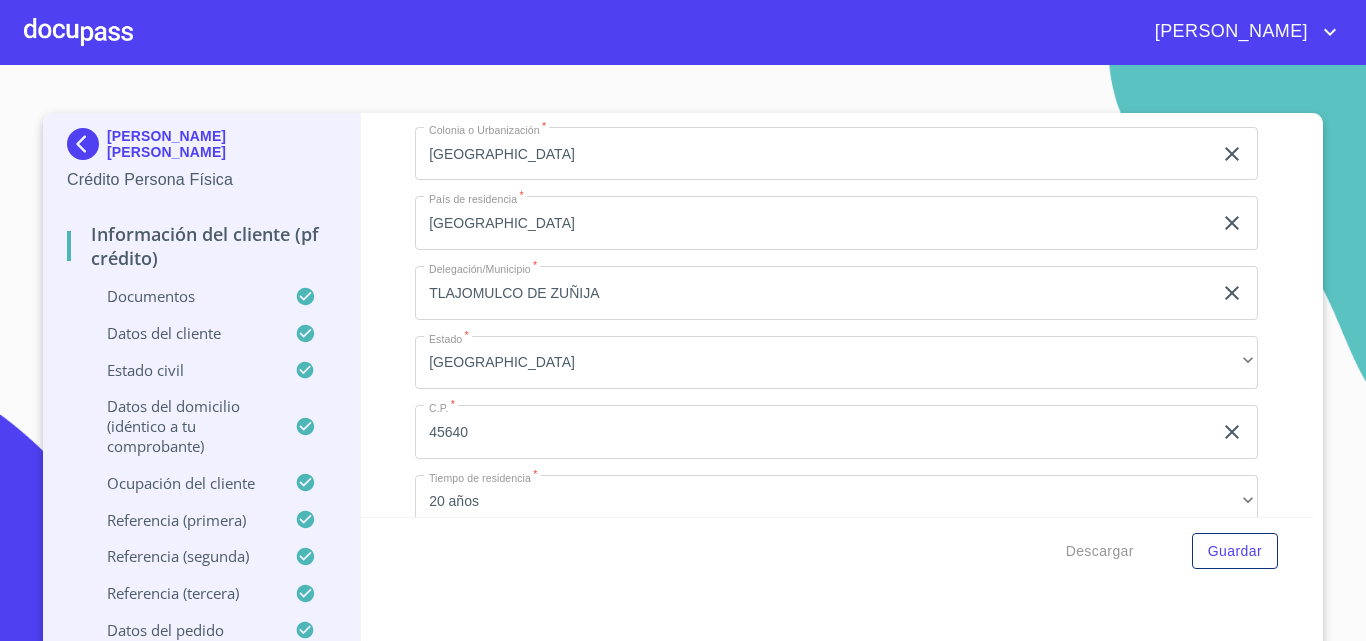 scroll, scrollTop: 800, scrollLeft: 0, axis: vertical 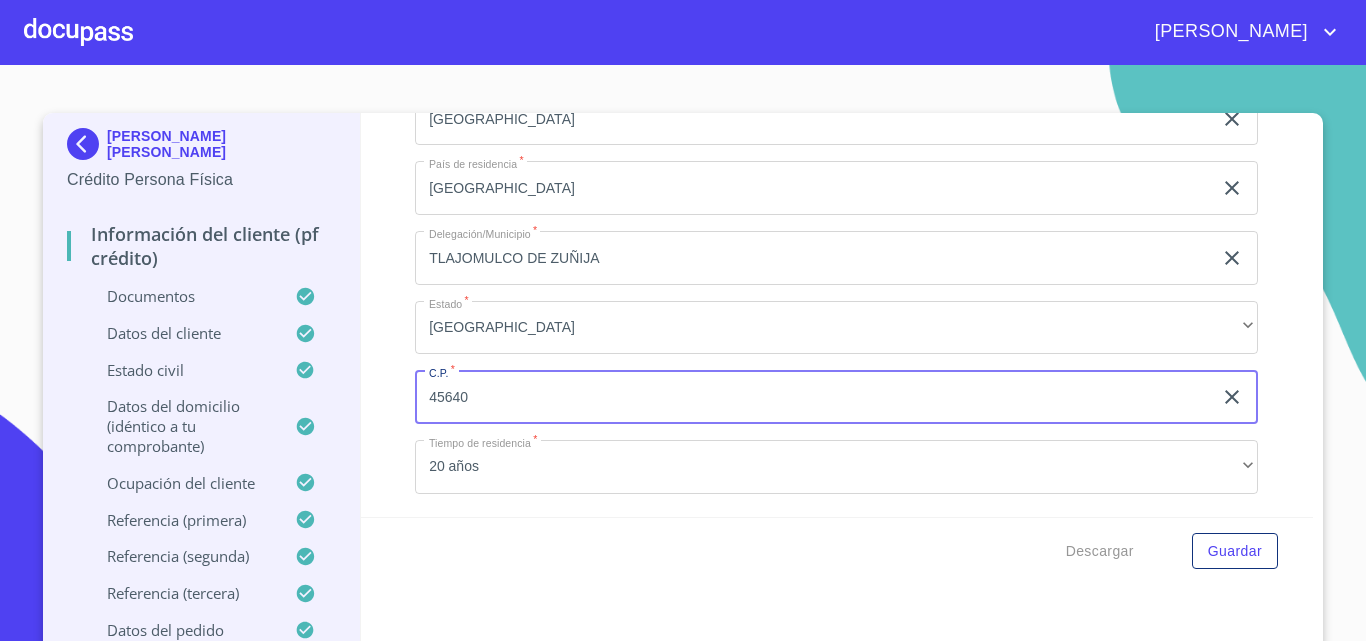 click on "45640" at bounding box center (813, 397) 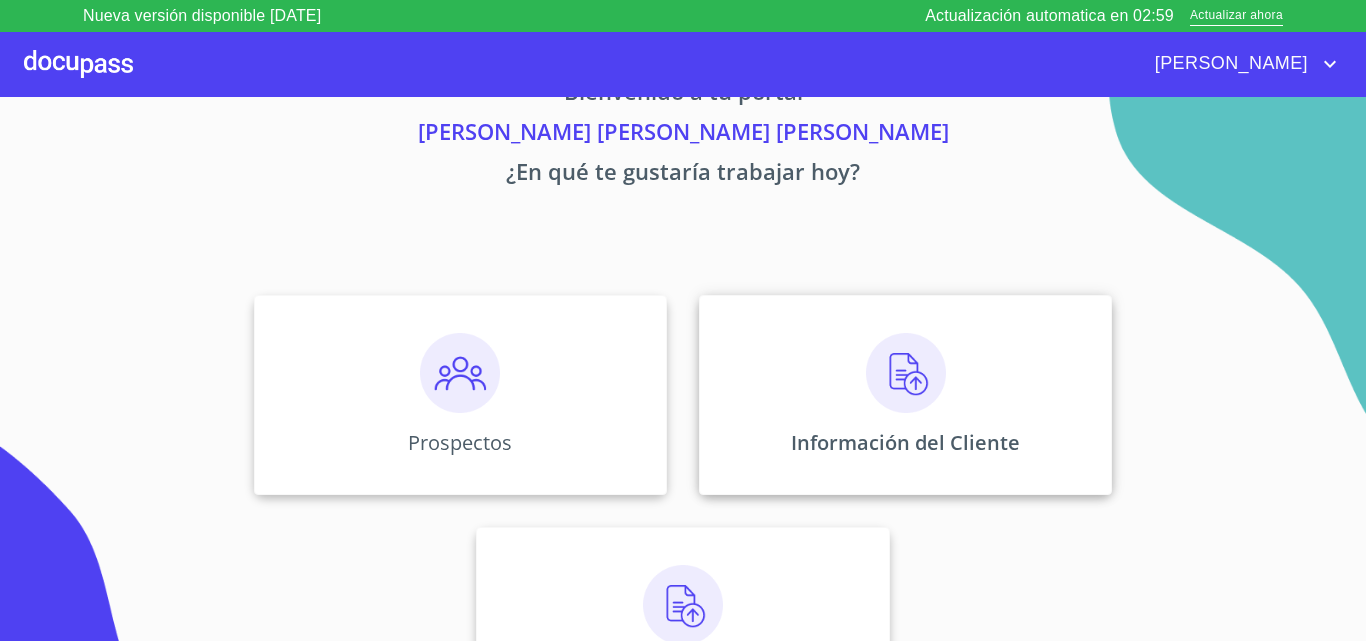 scroll, scrollTop: 132, scrollLeft: 0, axis: vertical 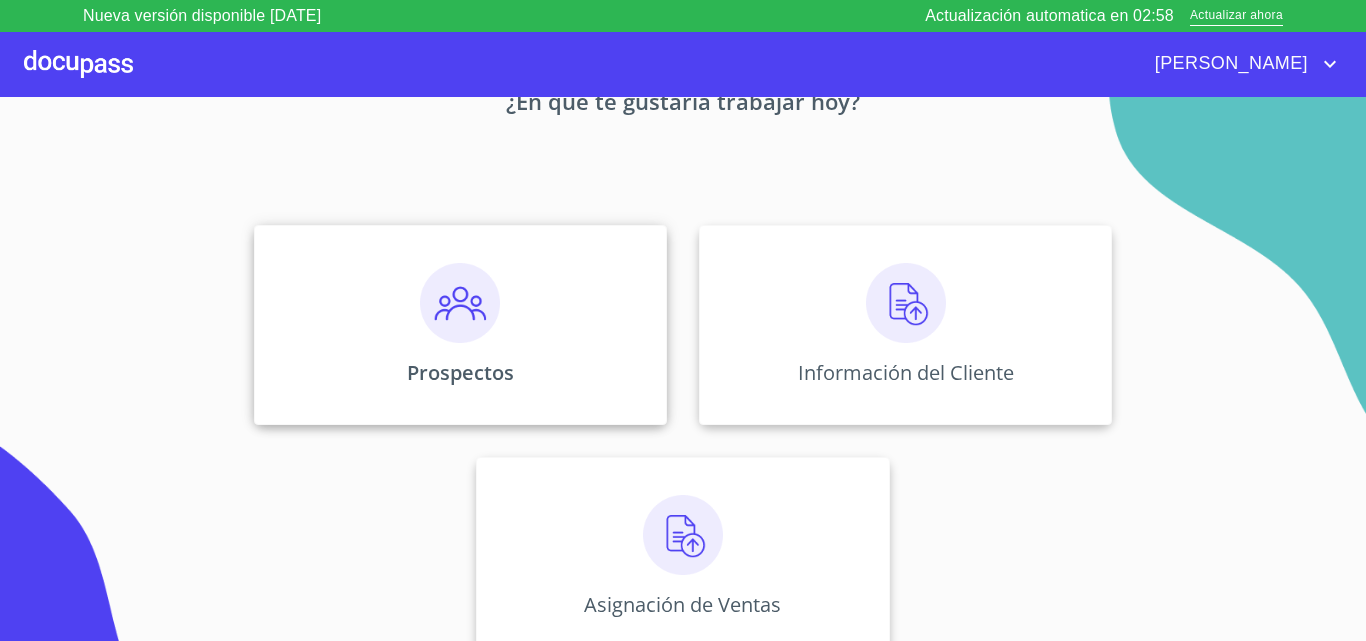 click on "Prospectos" at bounding box center (460, 325) 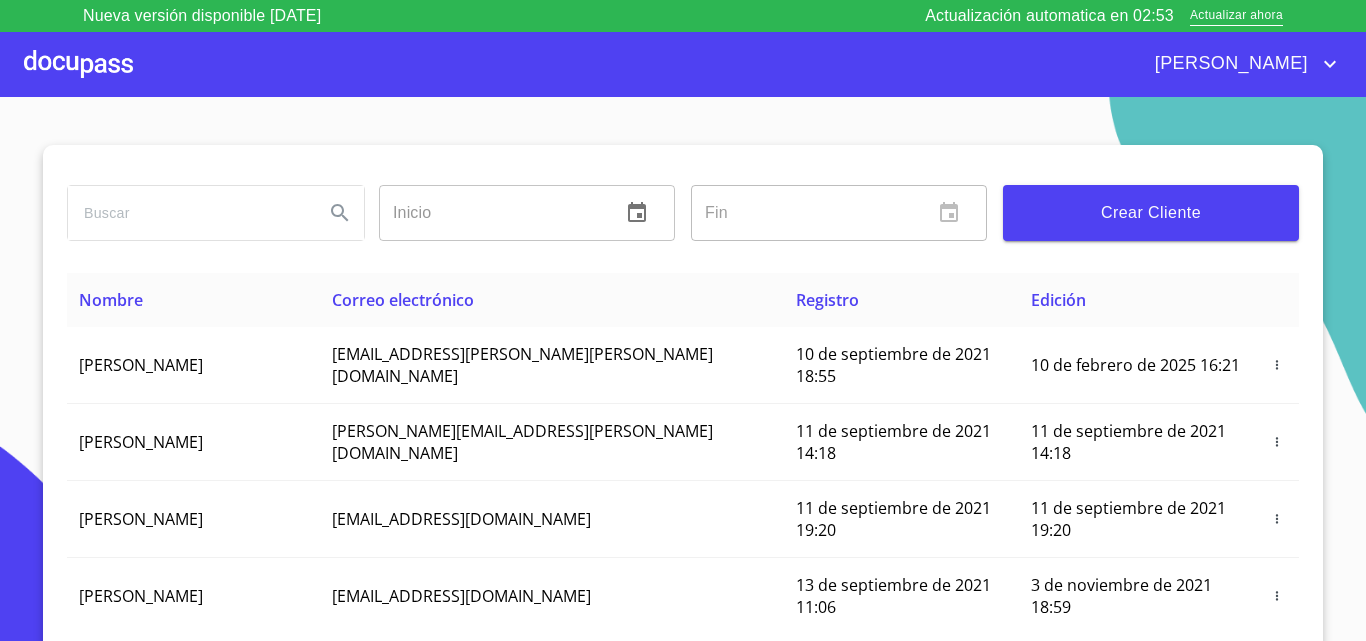 click on "Crear Cliente" at bounding box center (1151, 213) 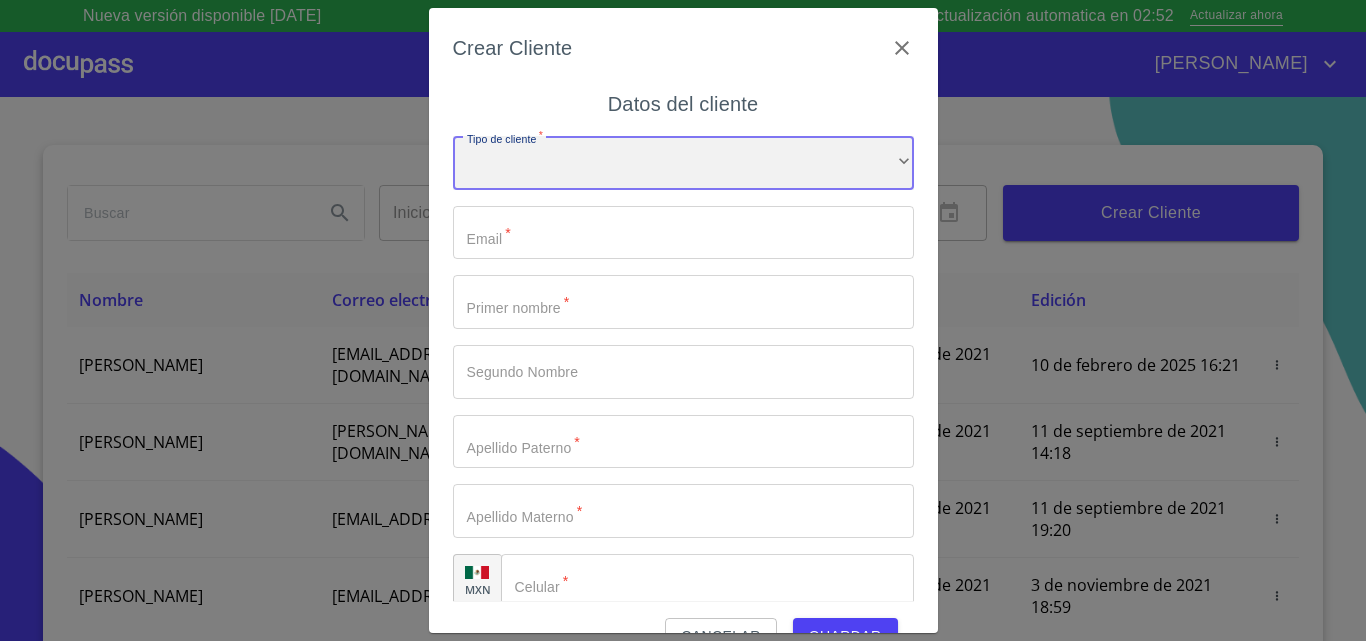 click on "​" at bounding box center [683, 163] 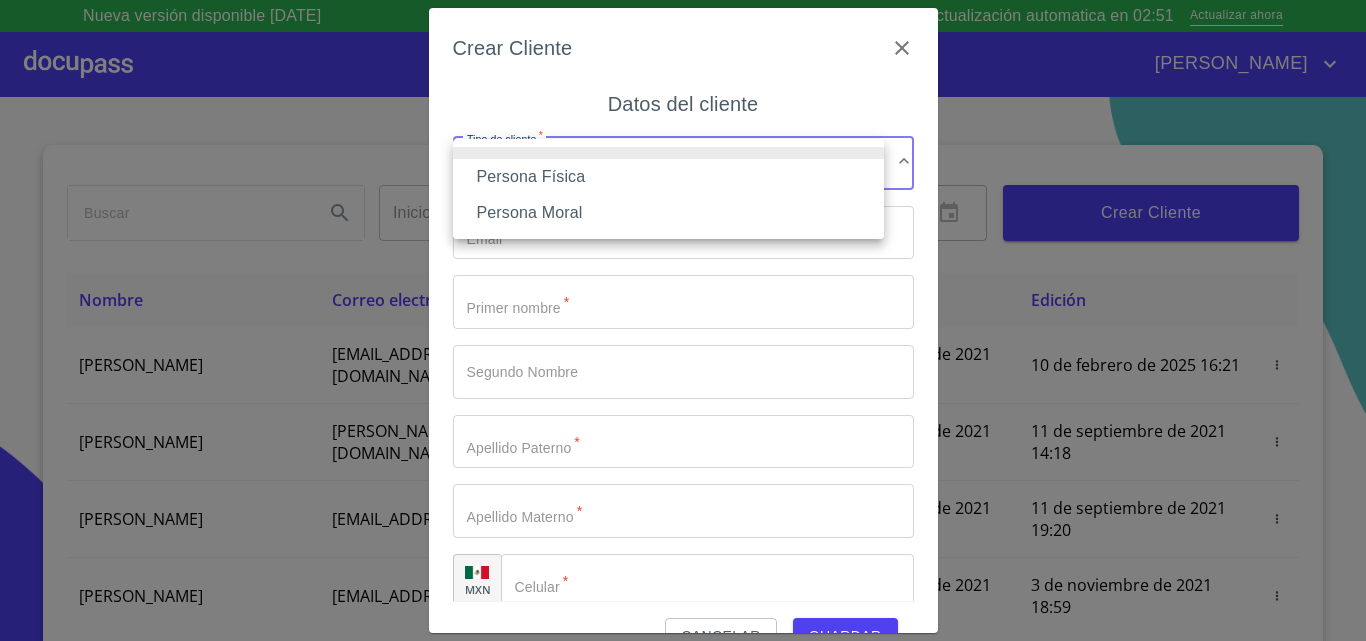 click on "Persona Física" at bounding box center (668, 177) 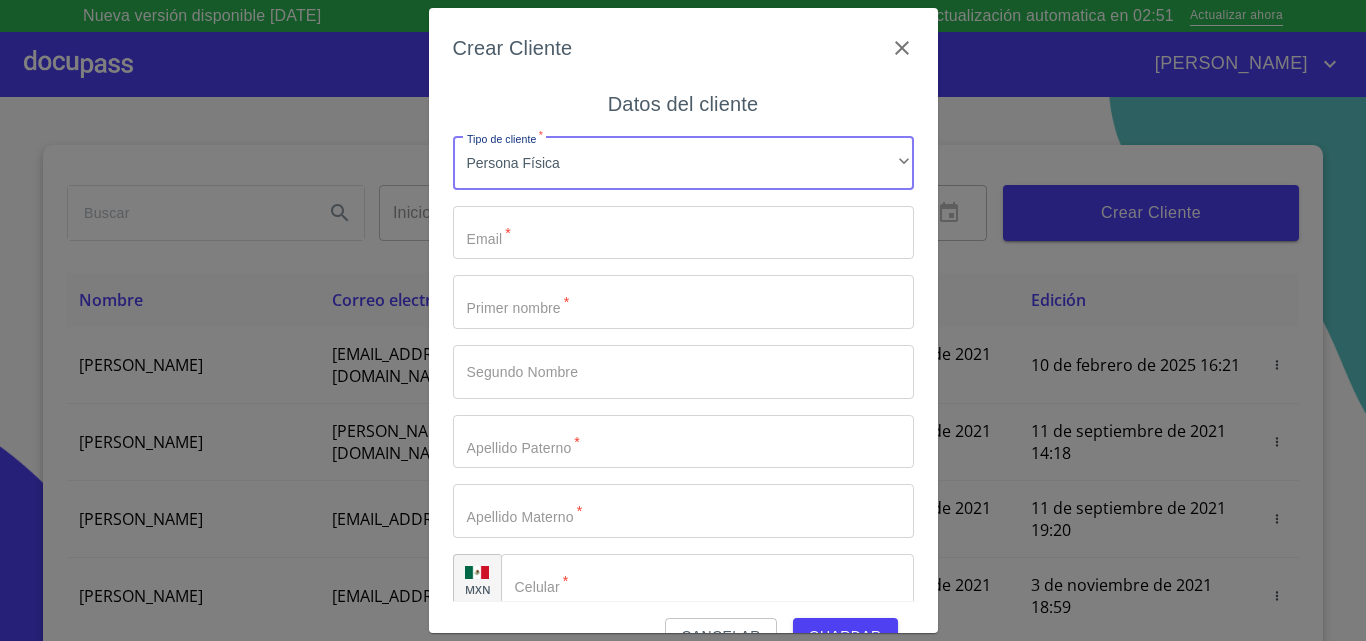 click on "Tipo de cliente   *" at bounding box center (683, 233) 